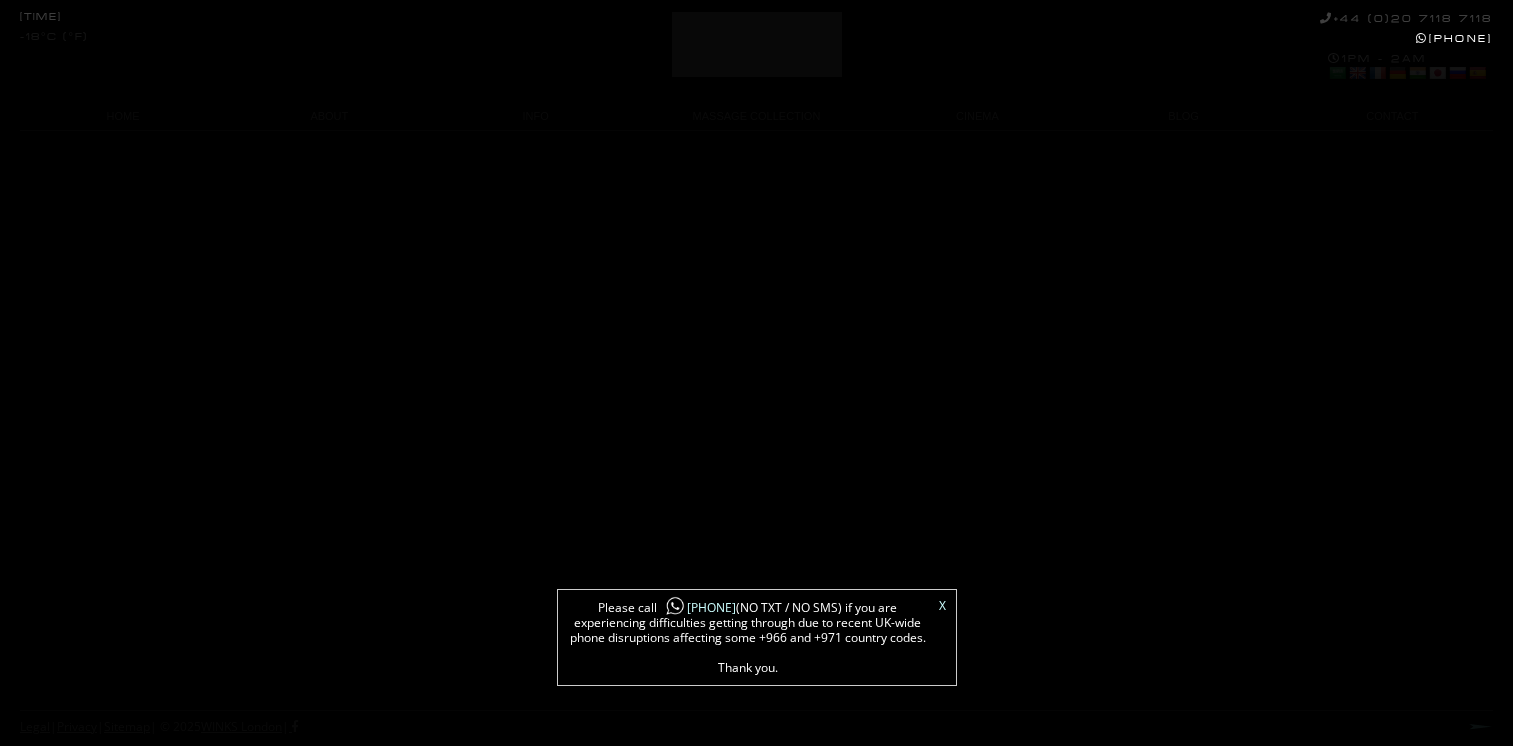 scroll, scrollTop: 0, scrollLeft: 0, axis: both 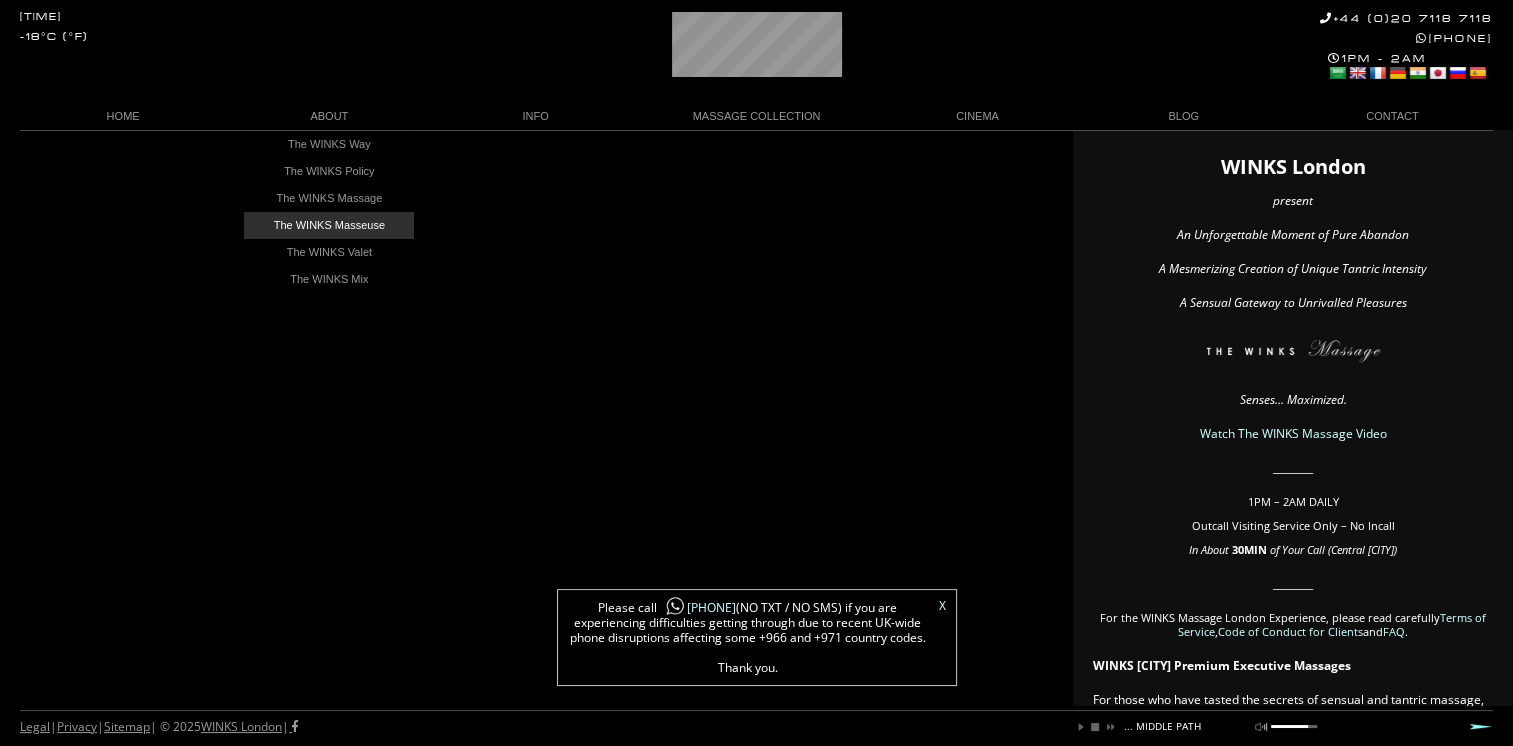 click on "The WINKS Masseuse" at bounding box center (329, 225) 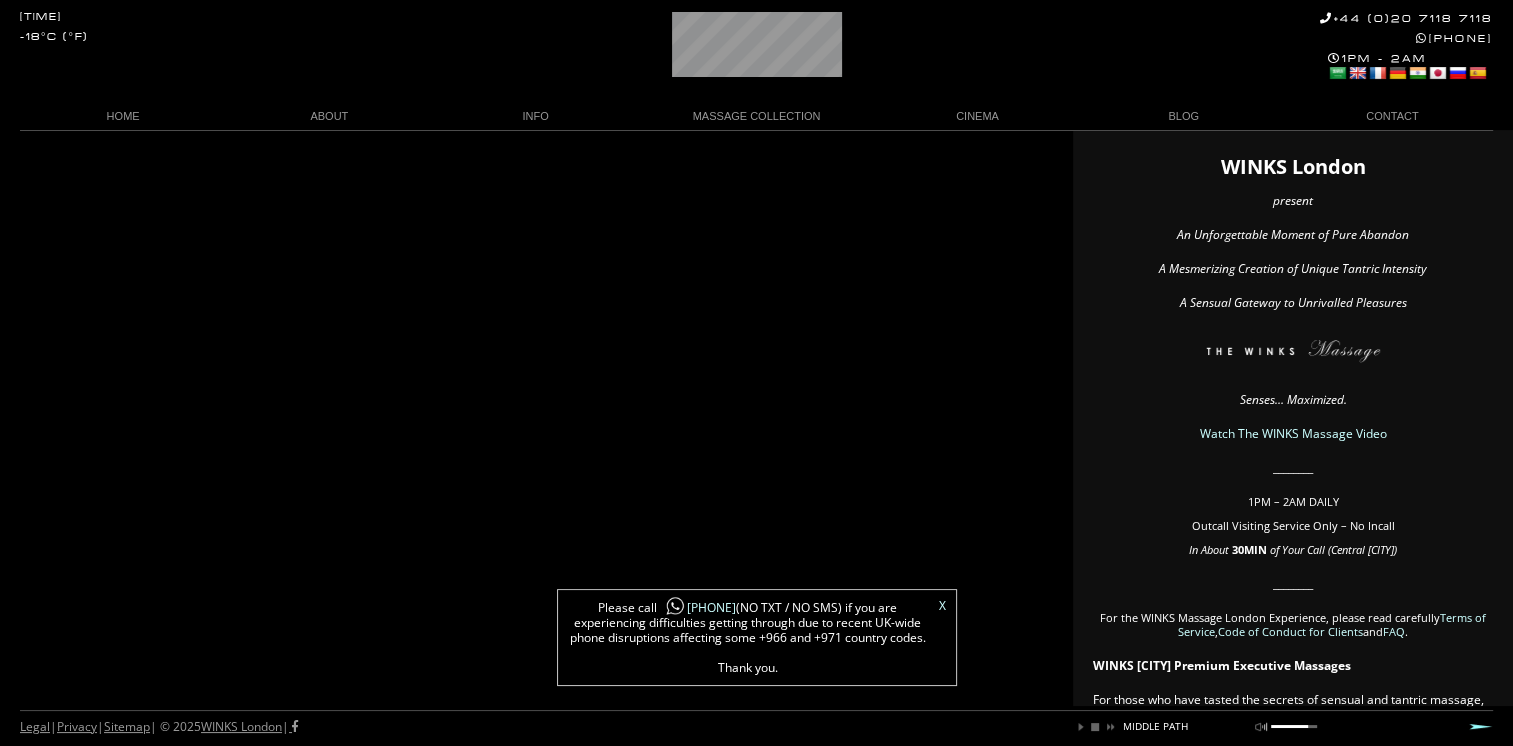 scroll, scrollTop: 0, scrollLeft: 325, axis: horizontal 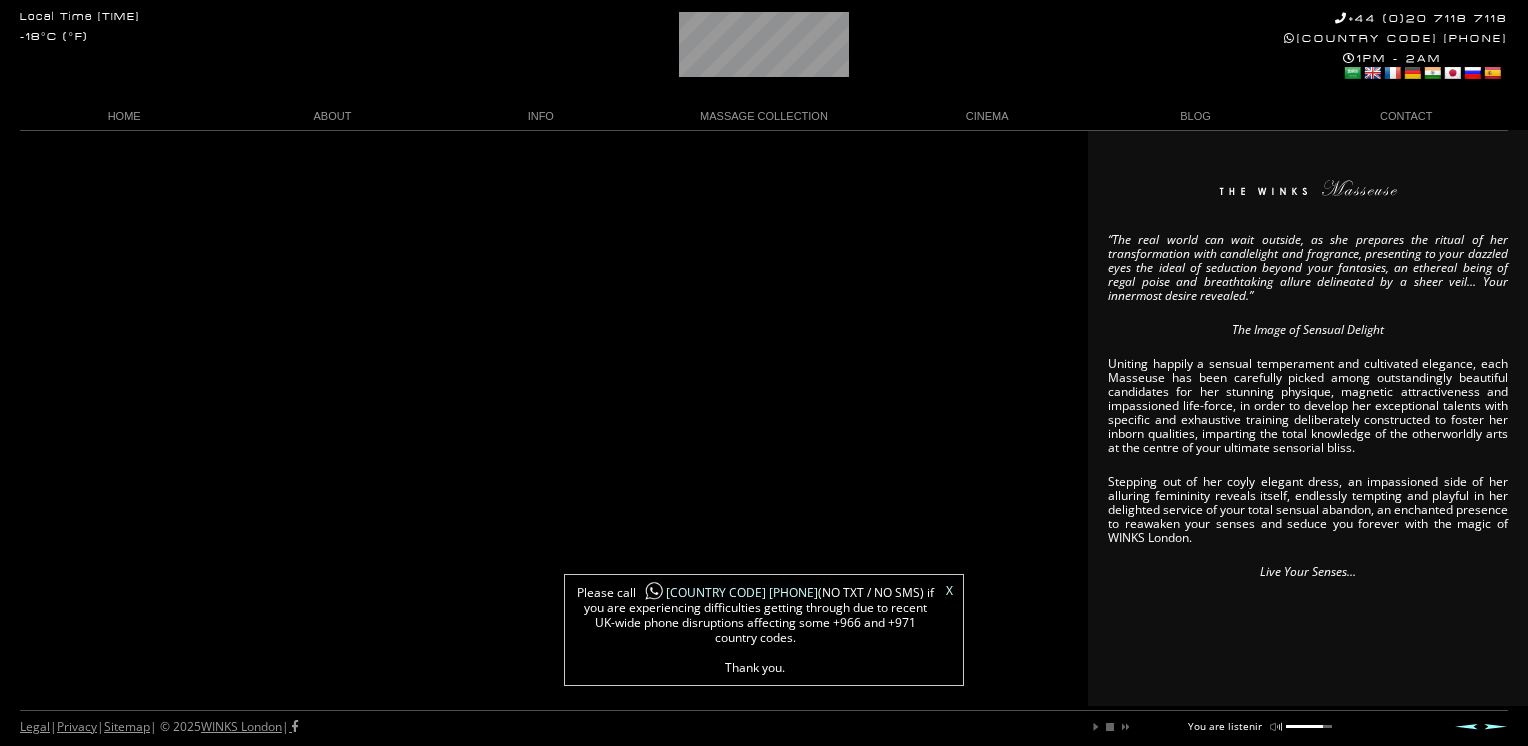 click on "X" at bounding box center (949, 591) 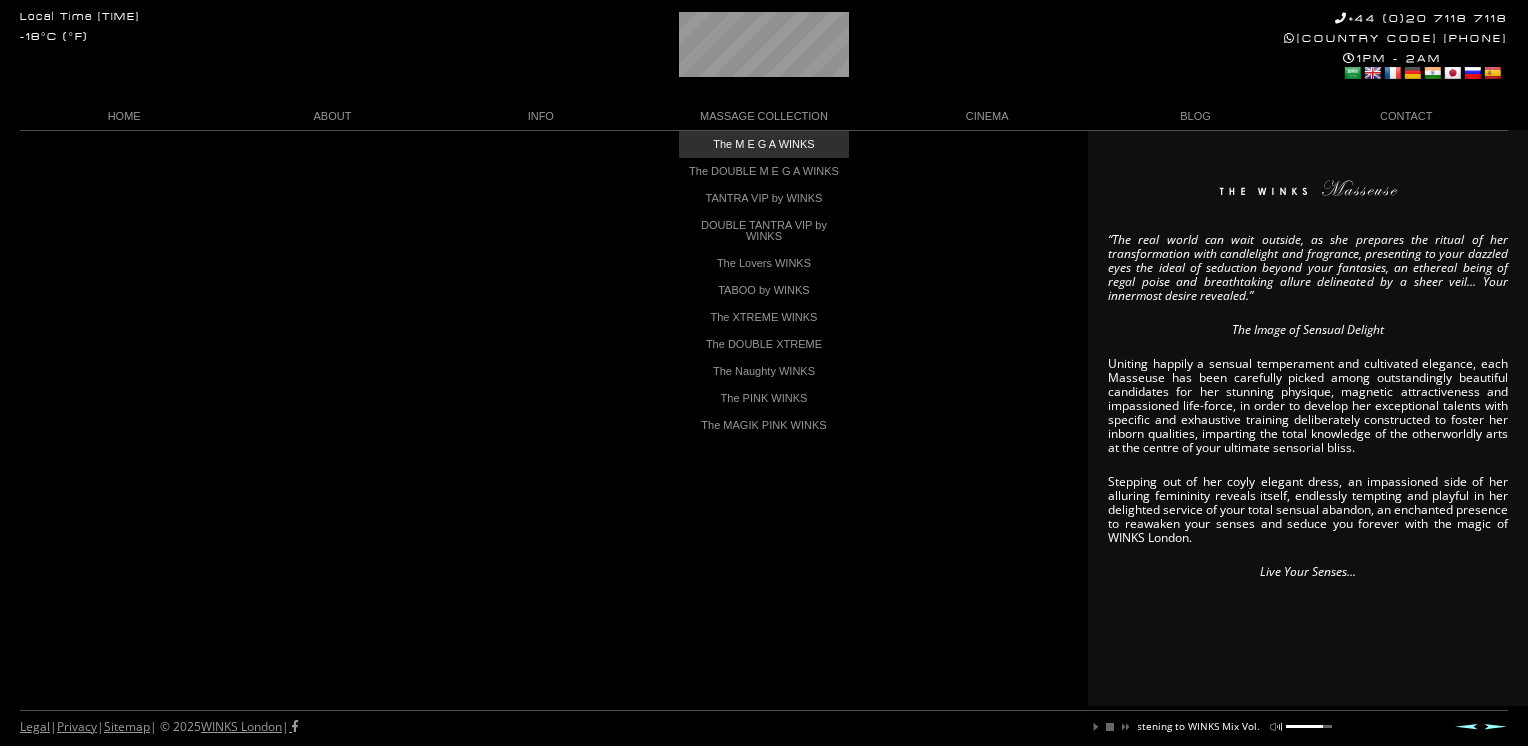 click on "The M E G A WINKS" at bounding box center (764, 144) 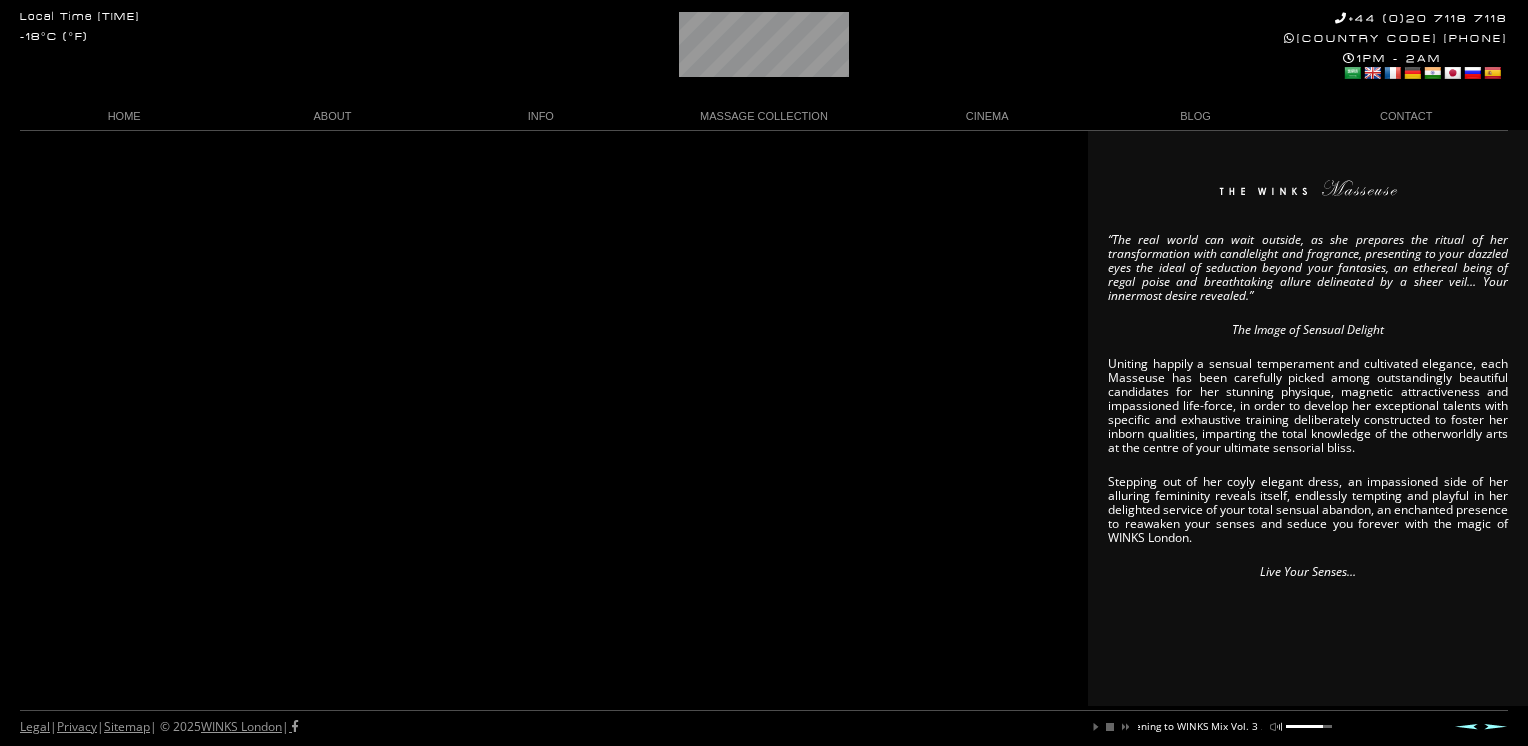scroll, scrollTop: 0, scrollLeft: 184, axis: horizontal 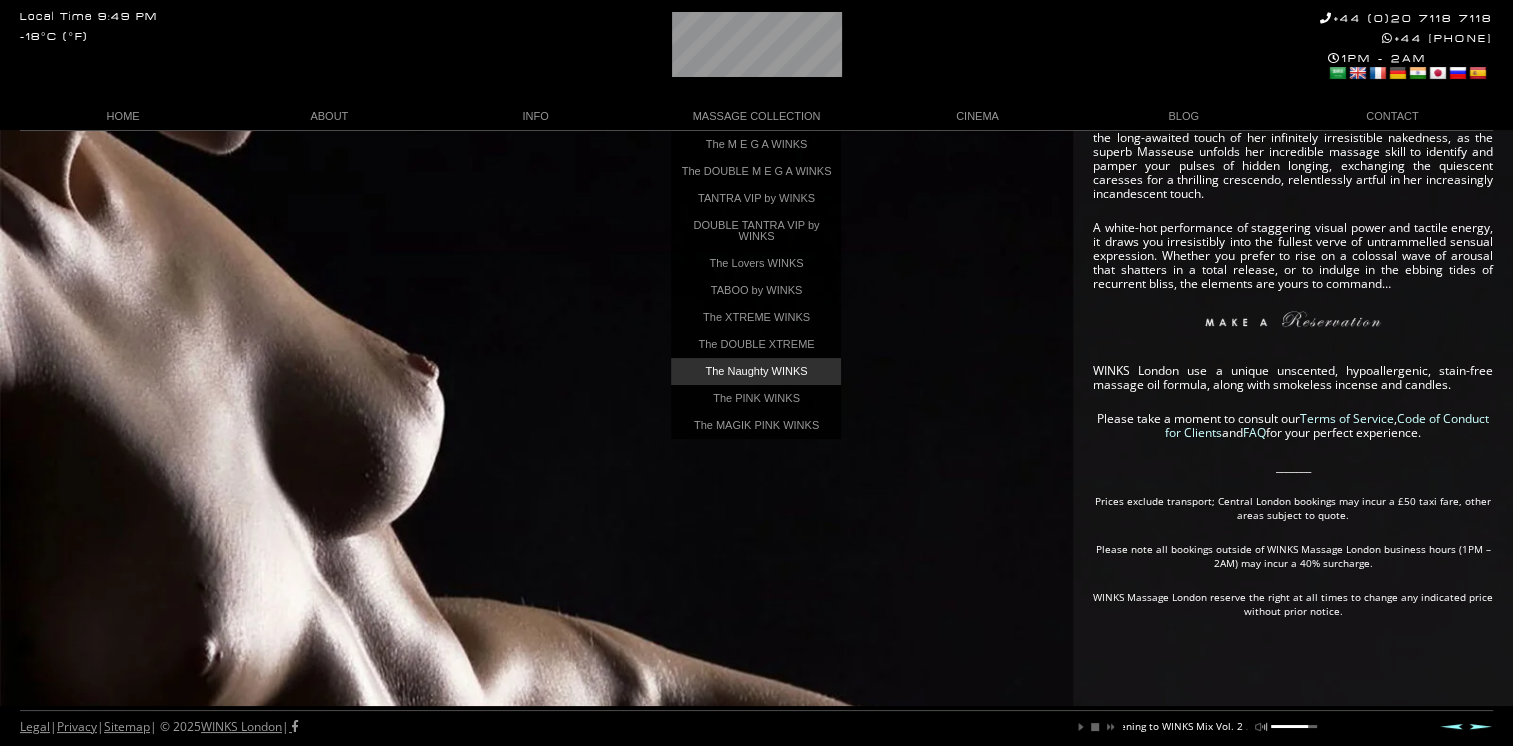 click on "The Naughty WINKS" at bounding box center [756, 371] 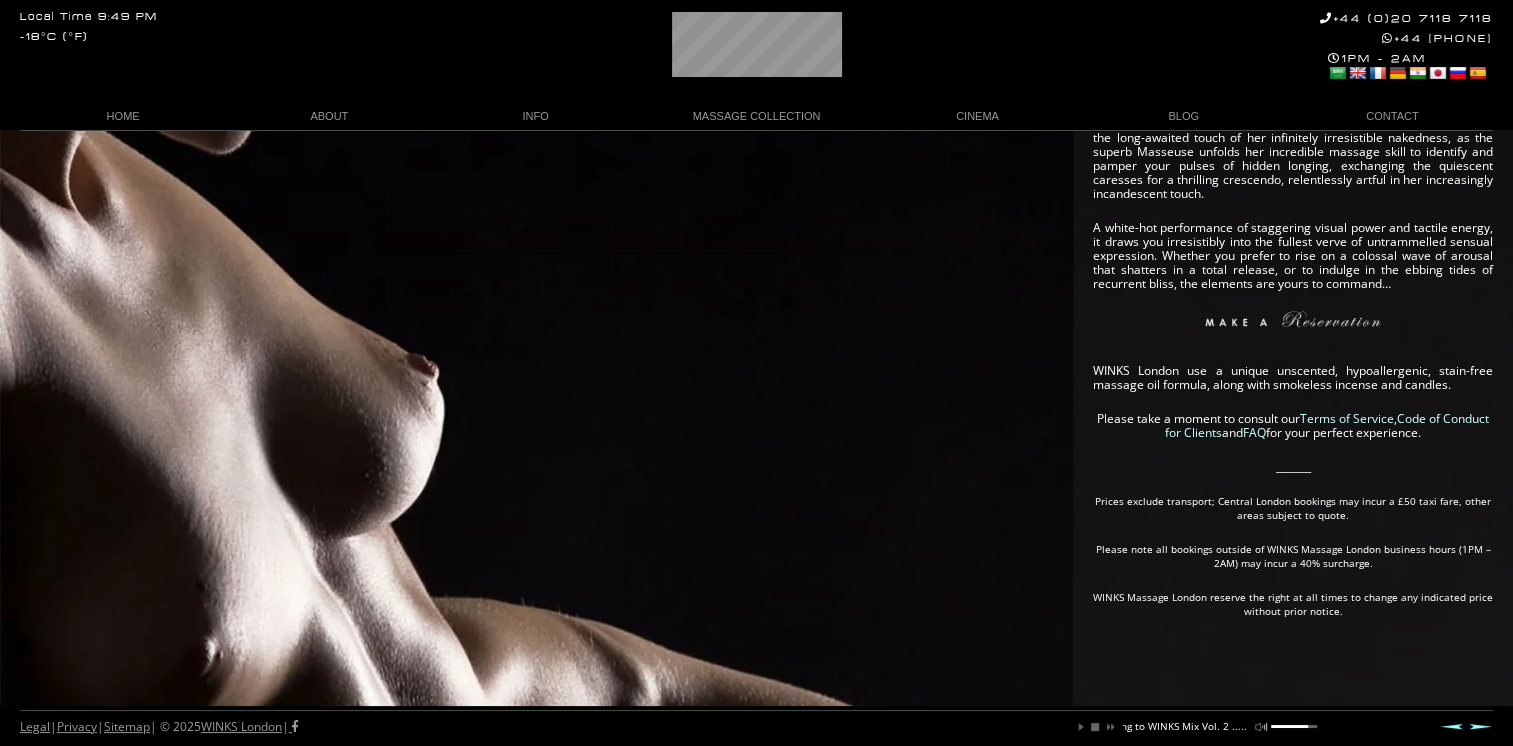 scroll, scrollTop: 0, scrollLeft: 199, axis: horizontal 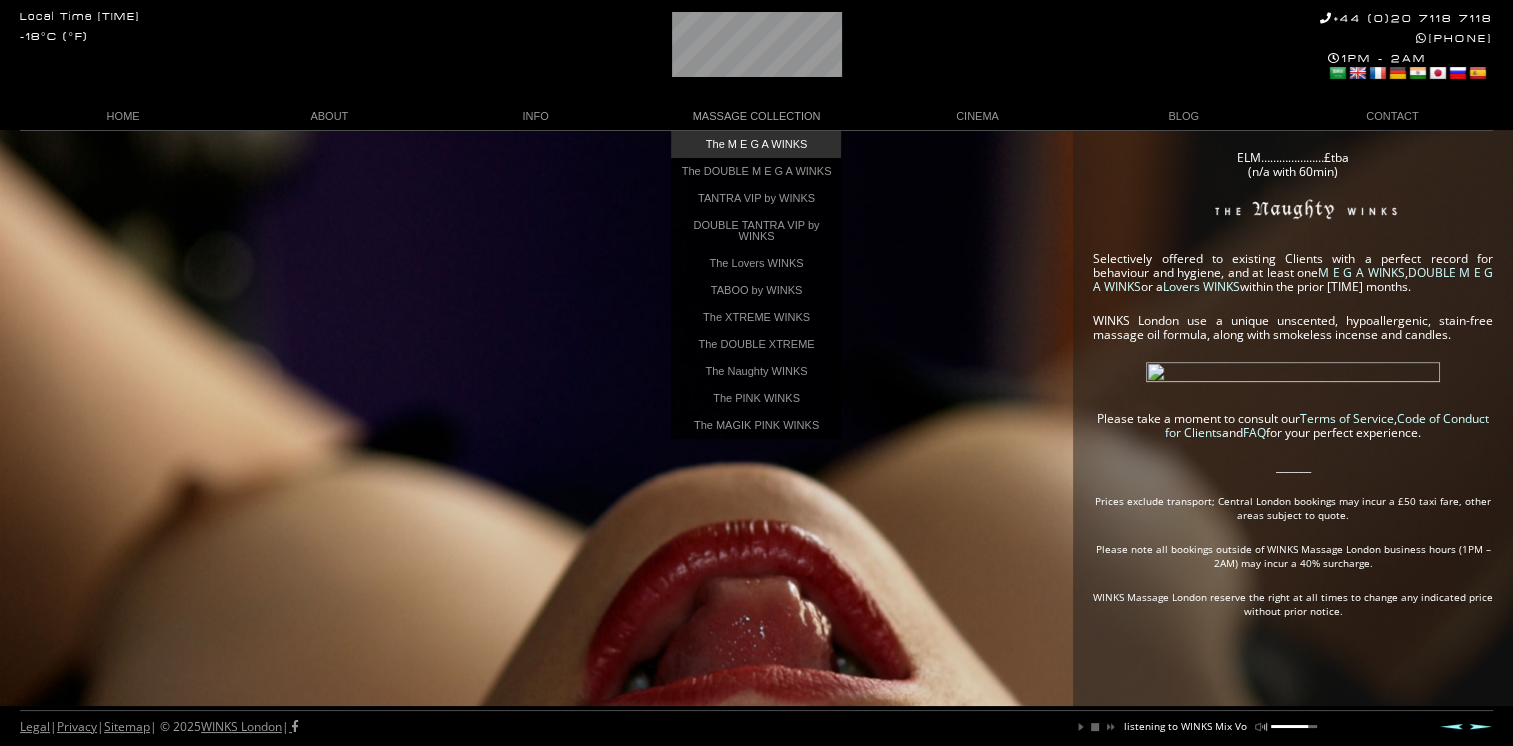 click on "The M E G A WINKS" at bounding box center [756, 144] 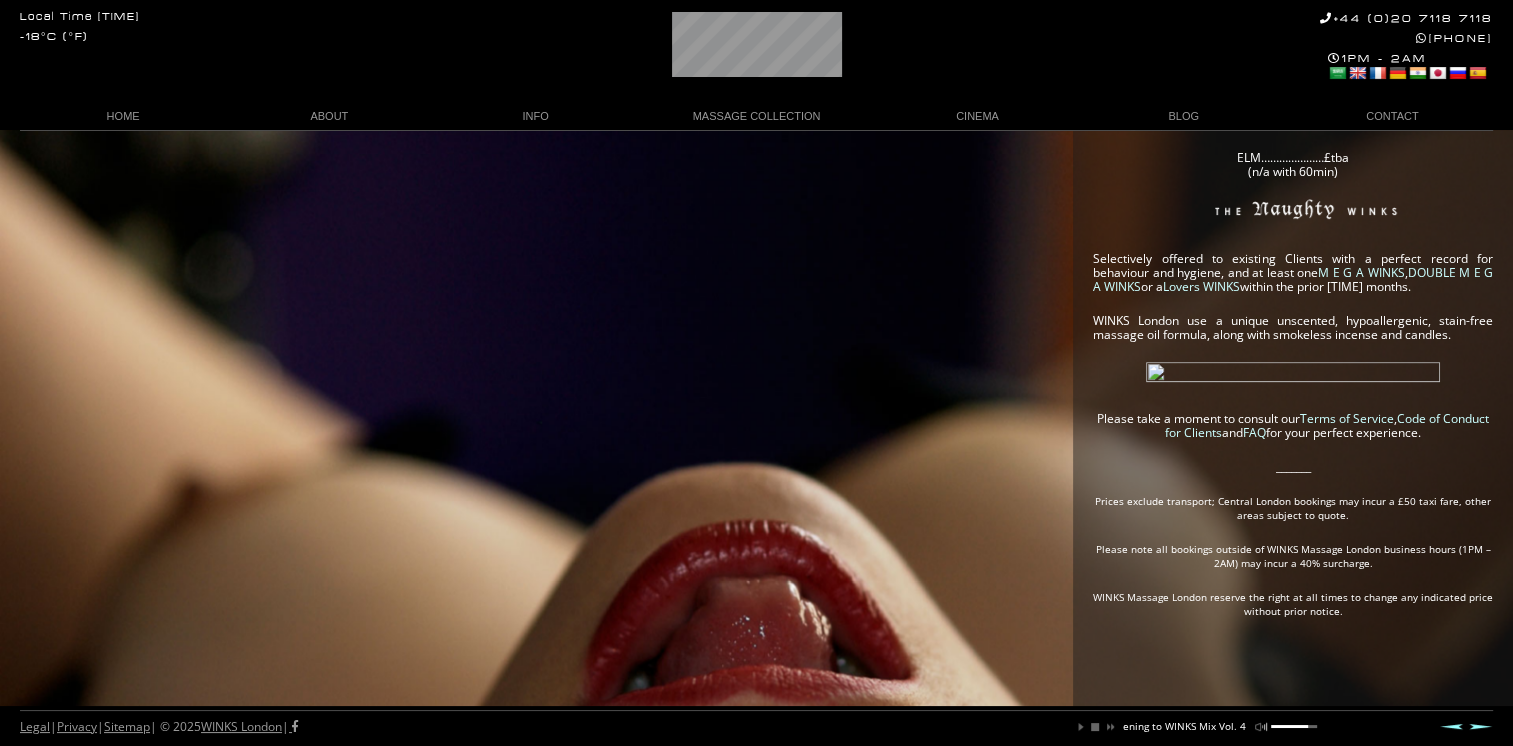 scroll, scrollTop: 0, scrollLeft: 181, axis: horizontal 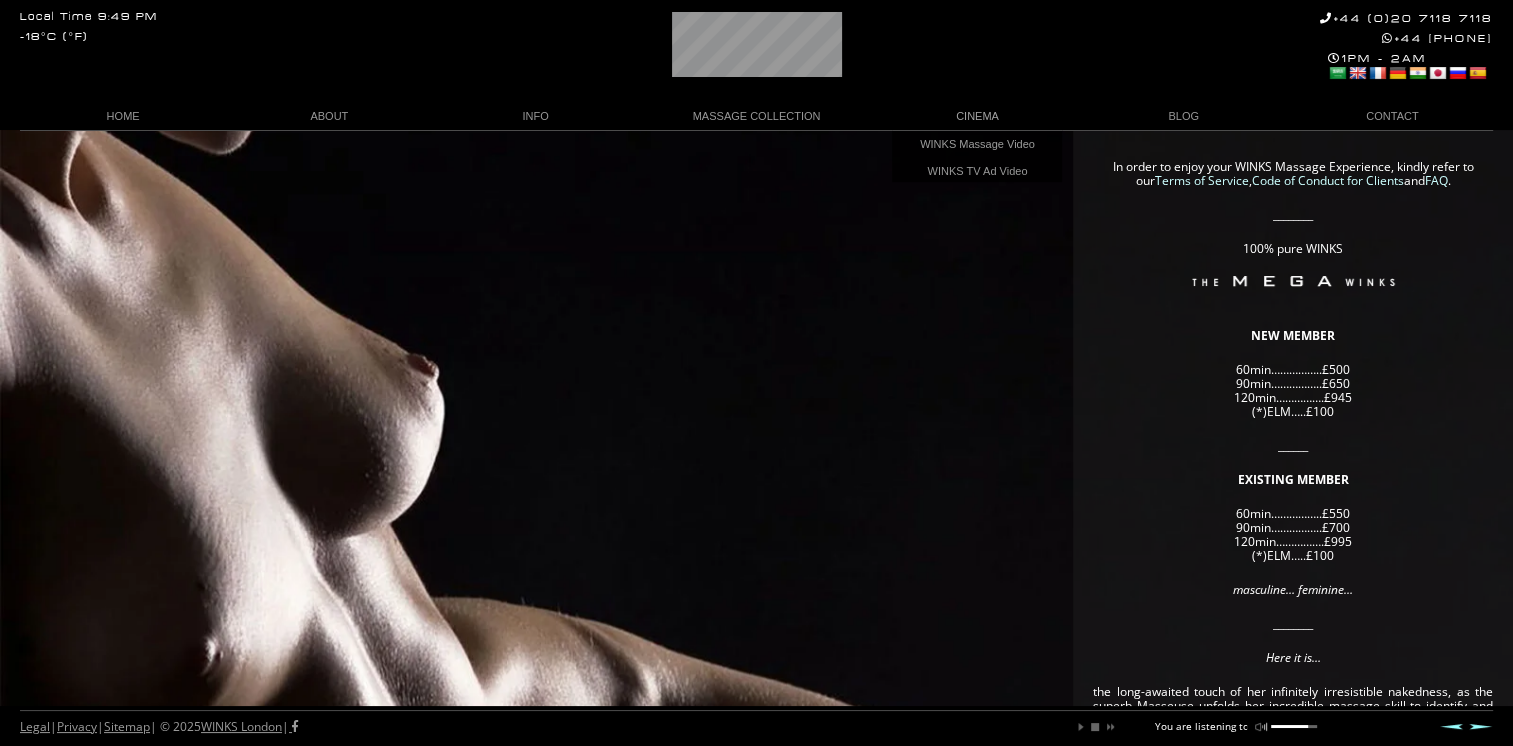 click on "CINEMA" at bounding box center [977, 116] 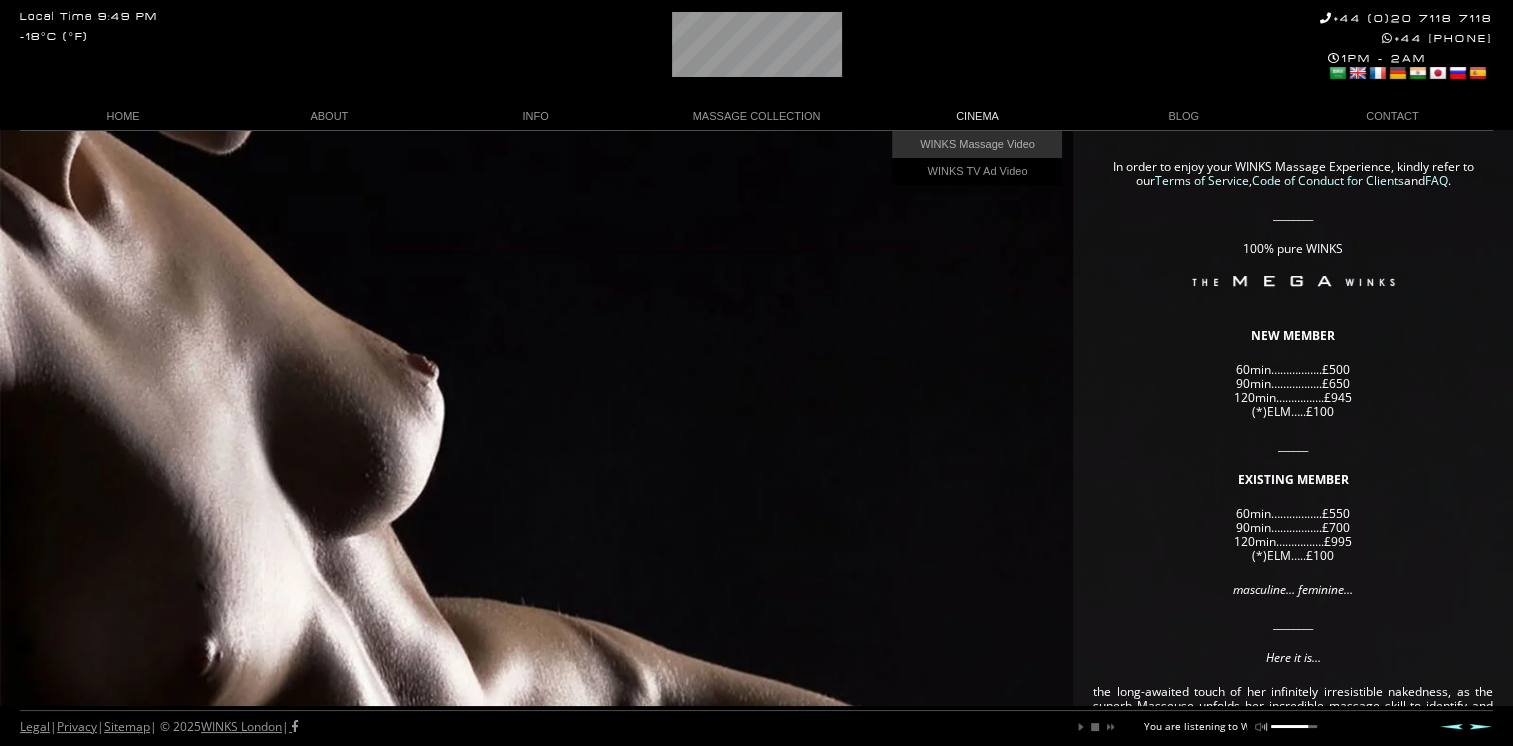 scroll, scrollTop: 0, scrollLeft: 104, axis: horizontal 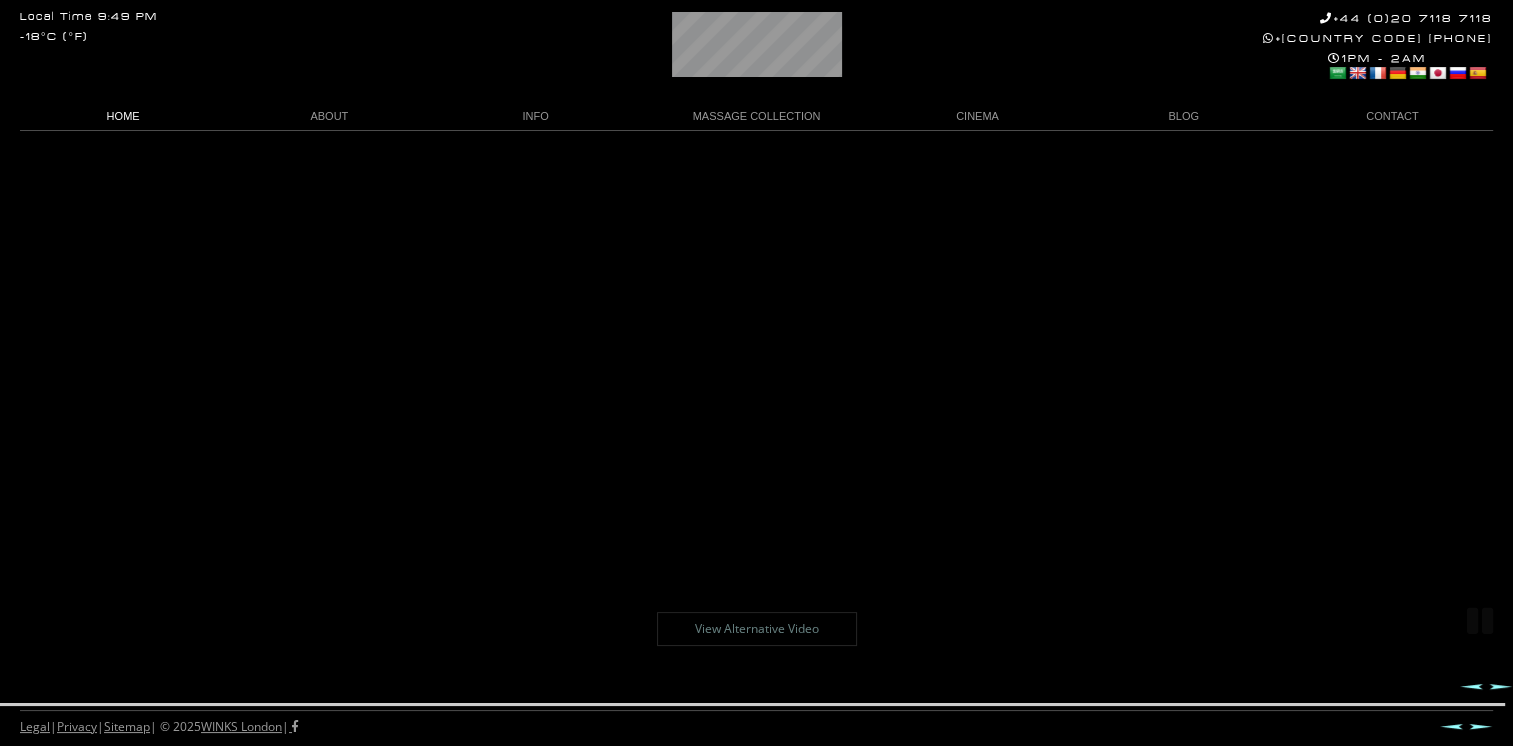 click on "HOME" at bounding box center (123, 116) 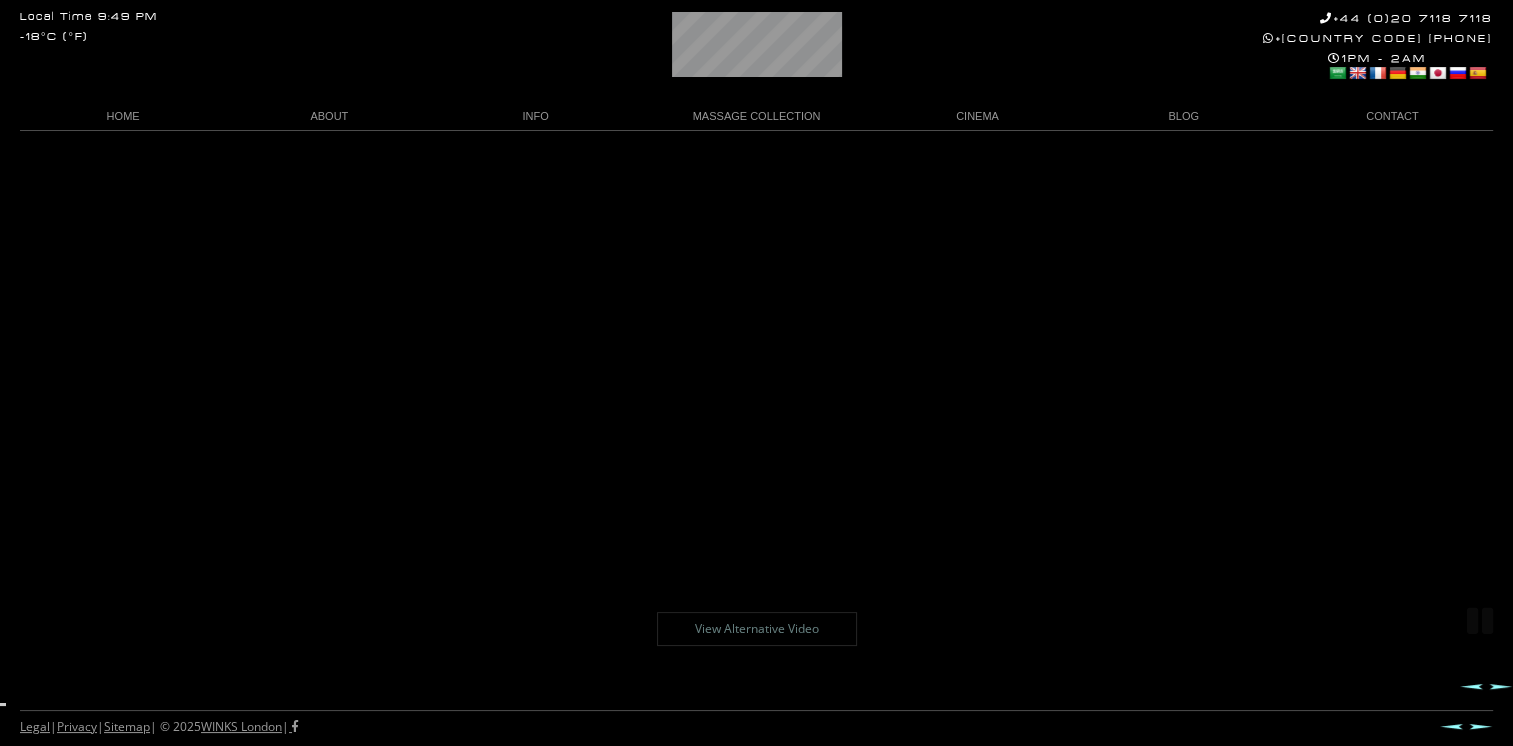 scroll, scrollTop: 81, scrollLeft: 0, axis: vertical 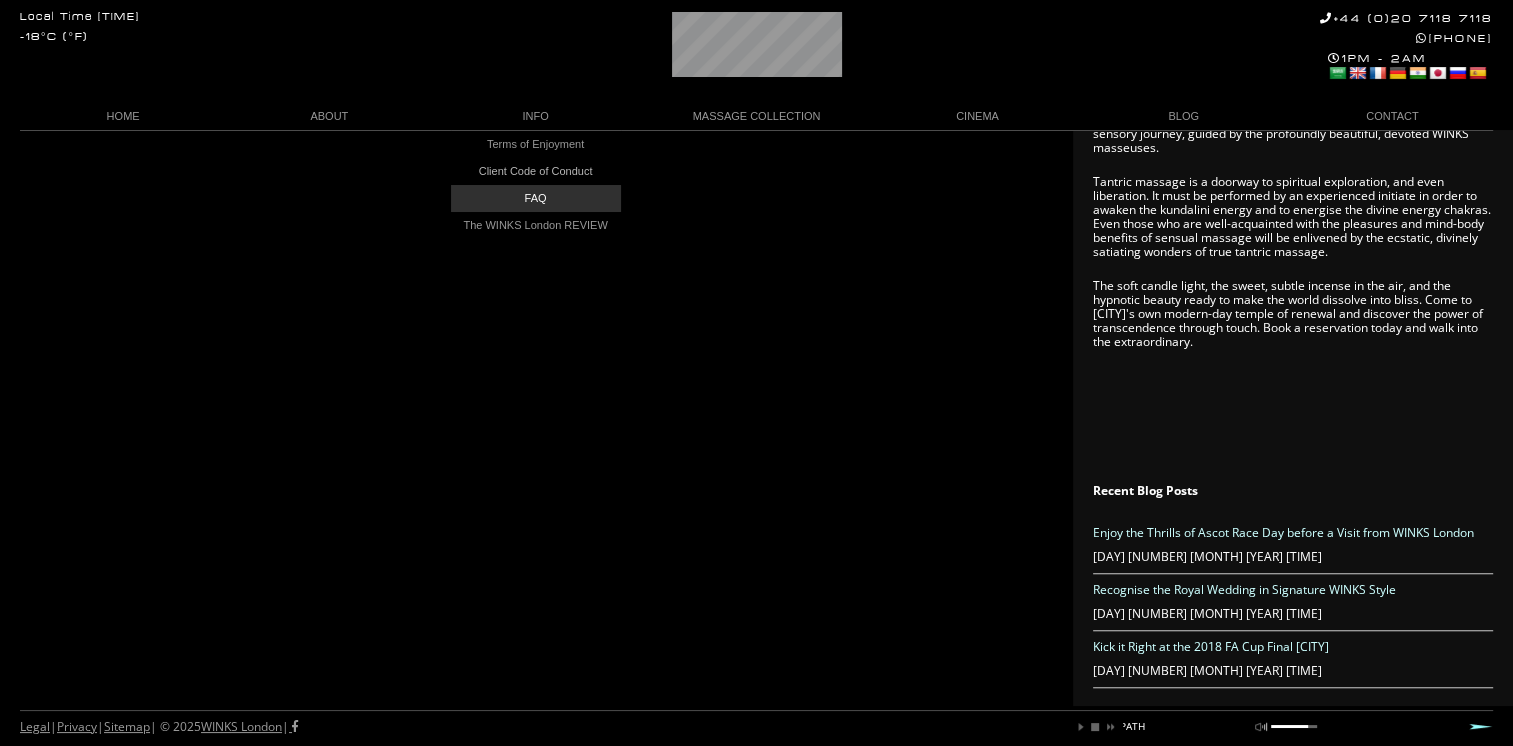 click on "FAQ" at bounding box center [536, 198] 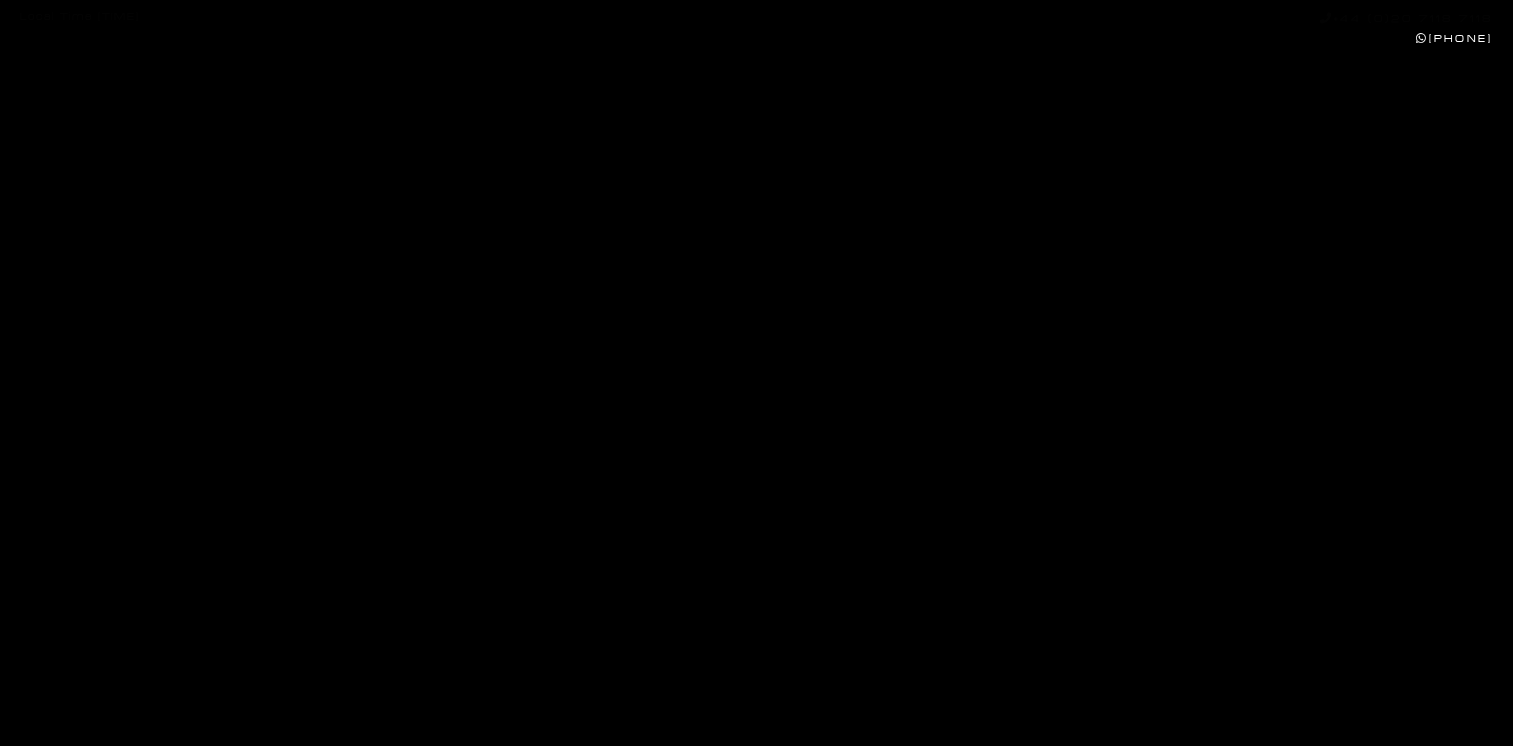 scroll, scrollTop: 0, scrollLeft: 0, axis: both 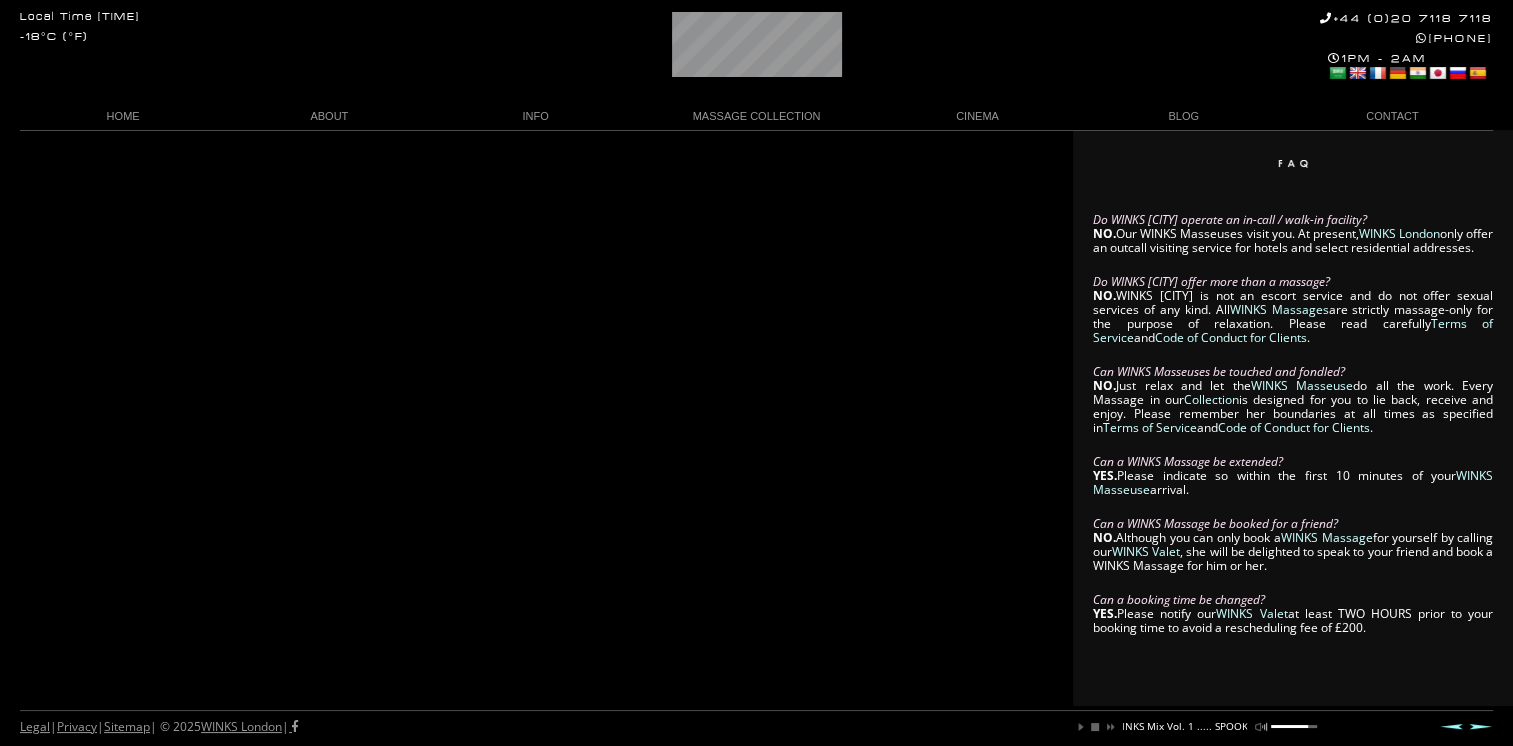 click on "WINKS Masseuse" at bounding box center (1302, 385) 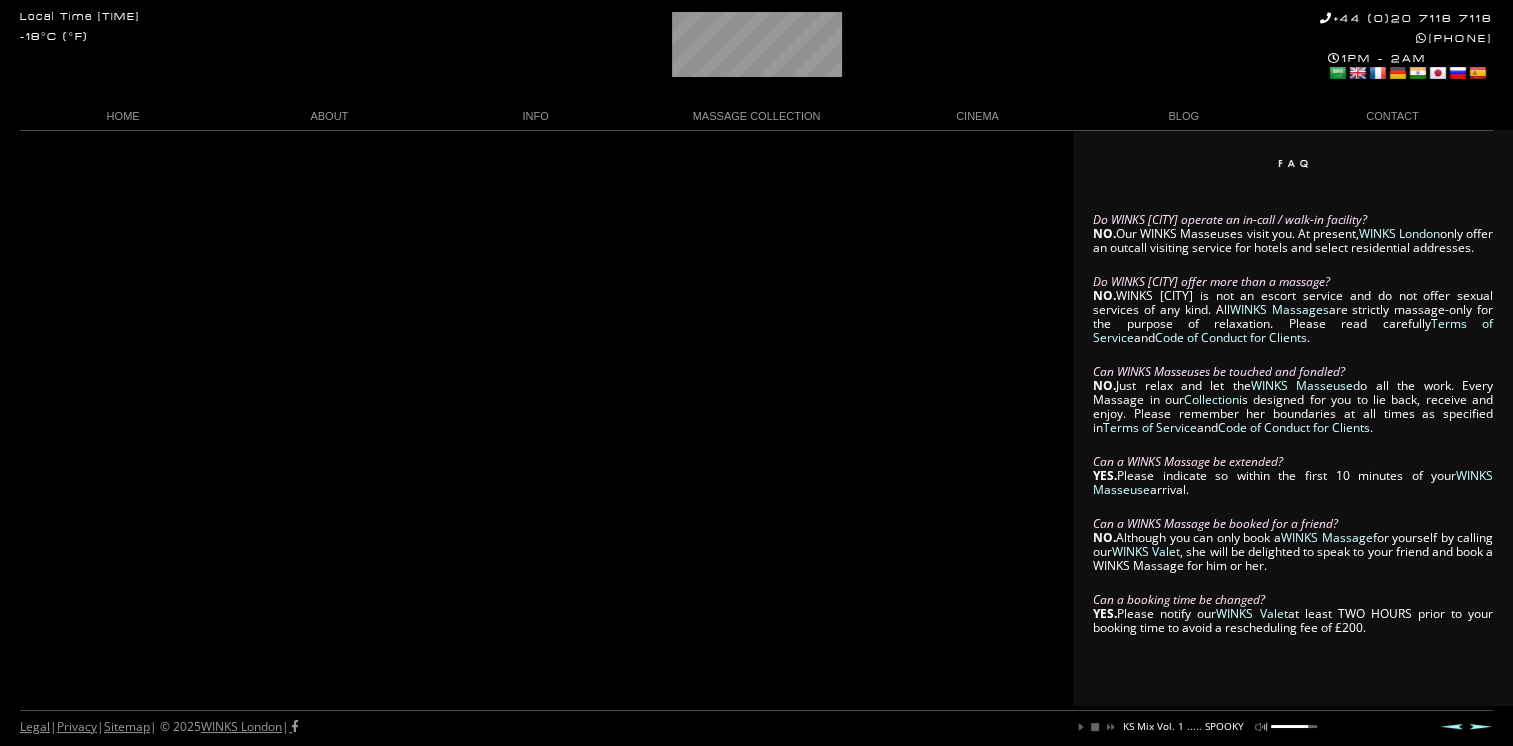 scroll, scrollTop: 0, scrollLeft: 244, axis: horizontal 